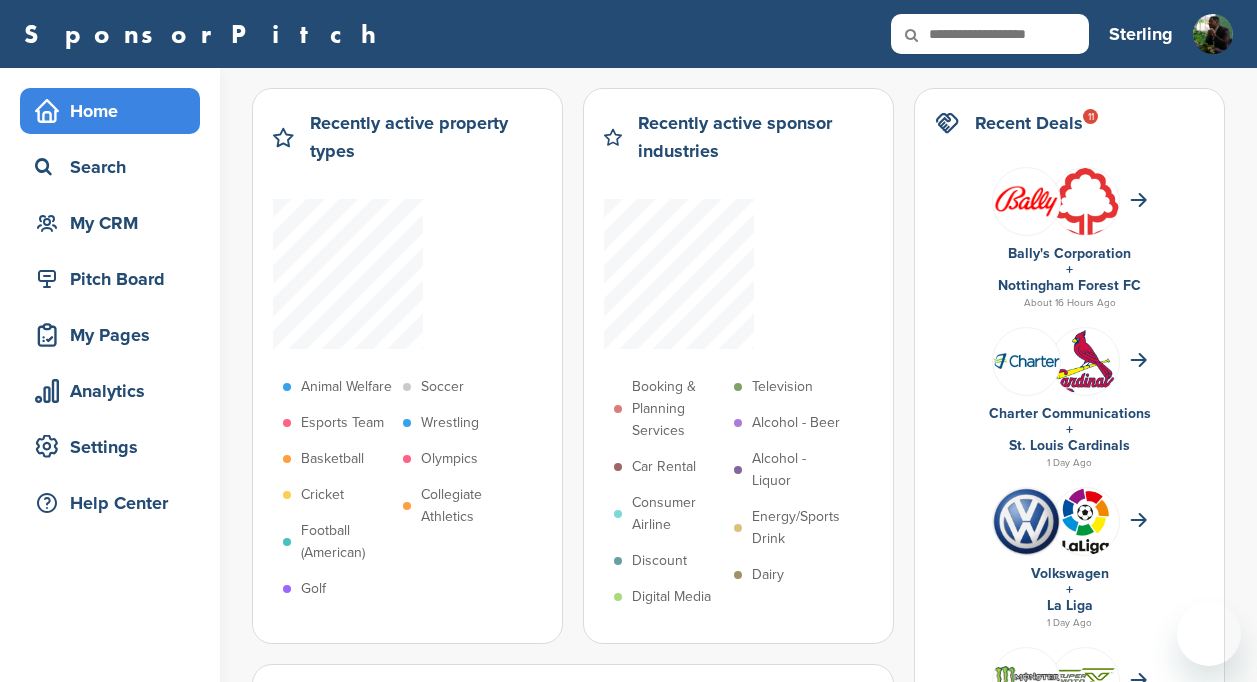 scroll, scrollTop: 0, scrollLeft: 0, axis: both 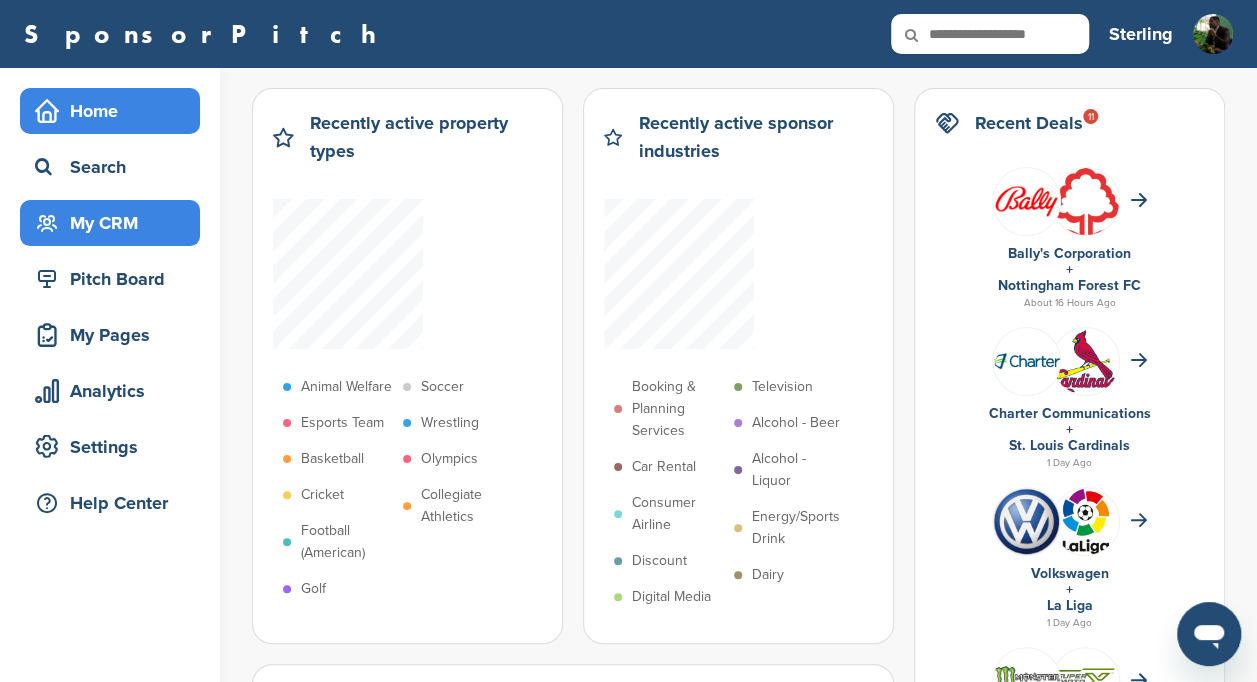 click on "My CRM" at bounding box center [115, 223] 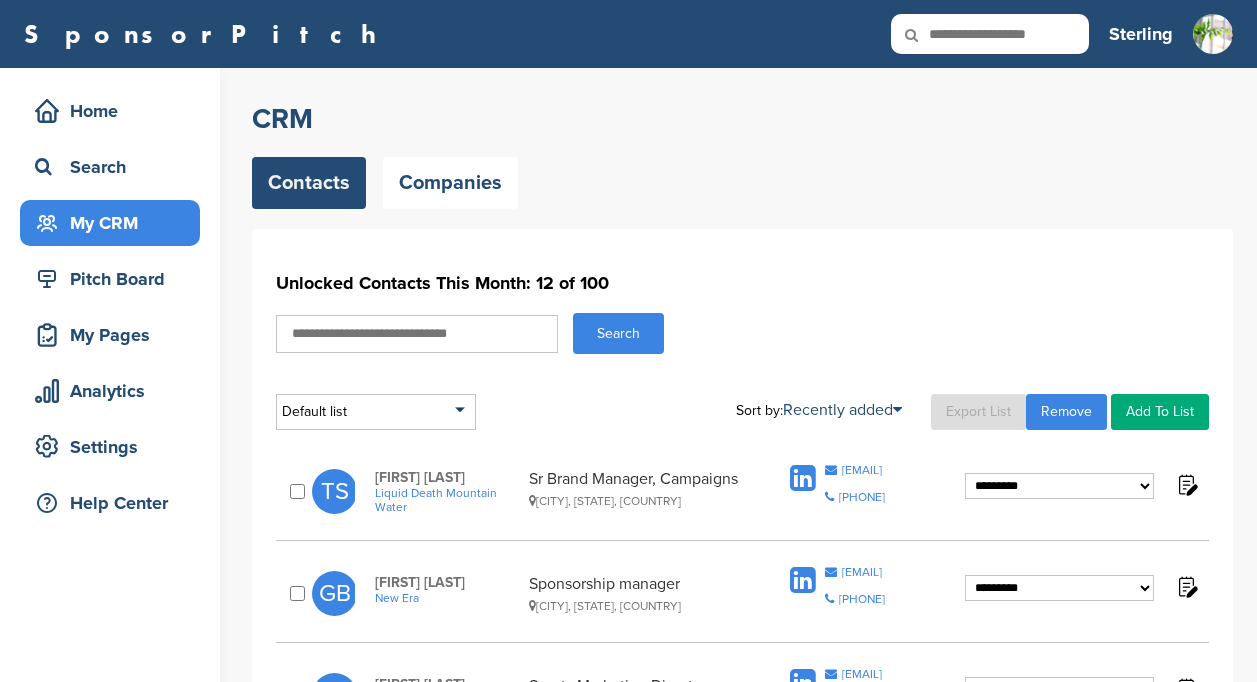 scroll, scrollTop: 0, scrollLeft: 0, axis: both 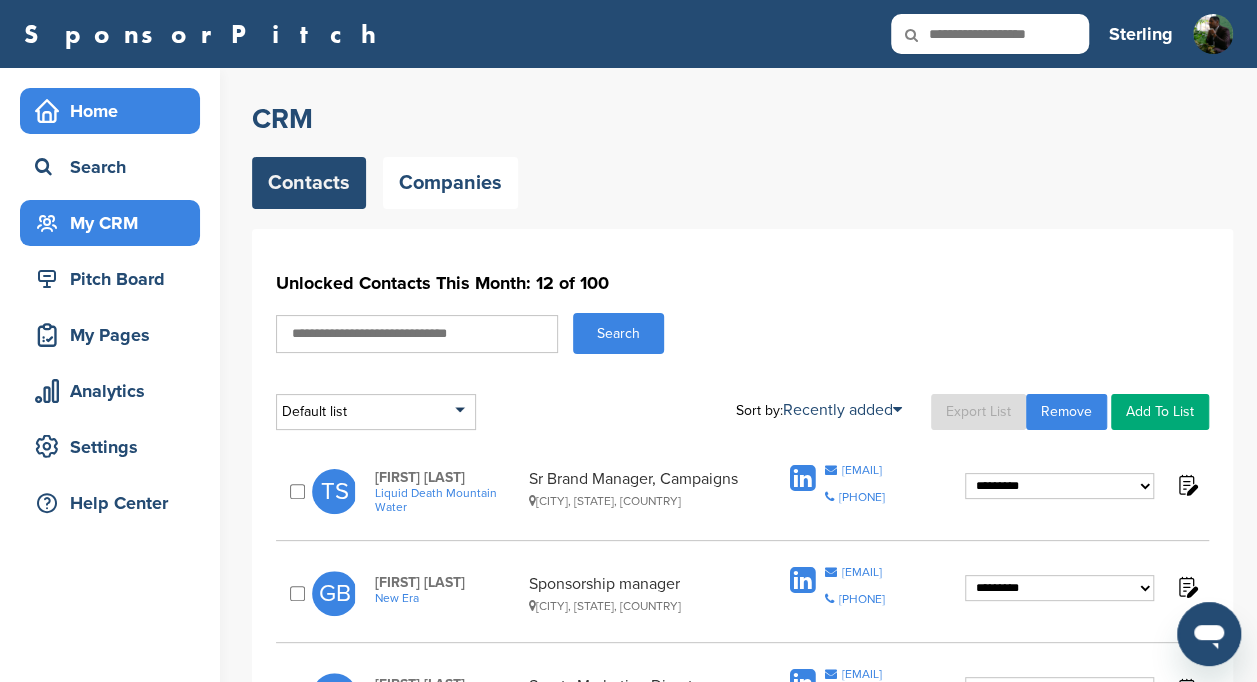 click on "Home" at bounding box center (115, 111) 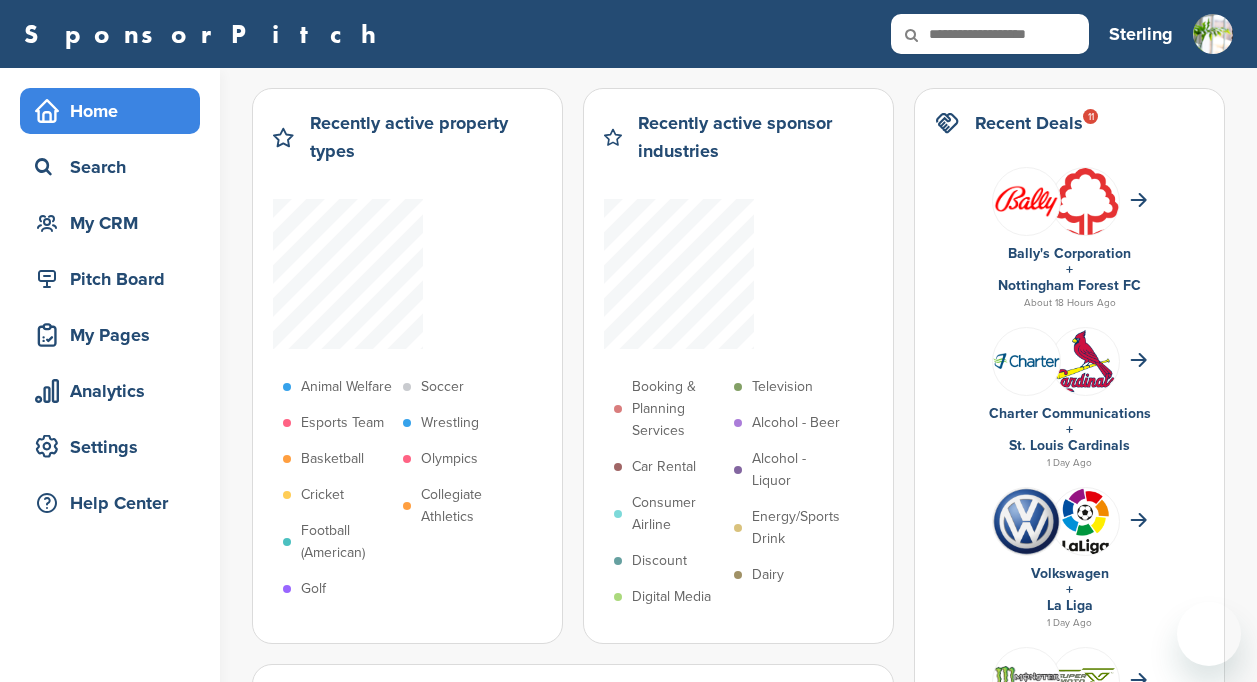 scroll, scrollTop: 0, scrollLeft: 0, axis: both 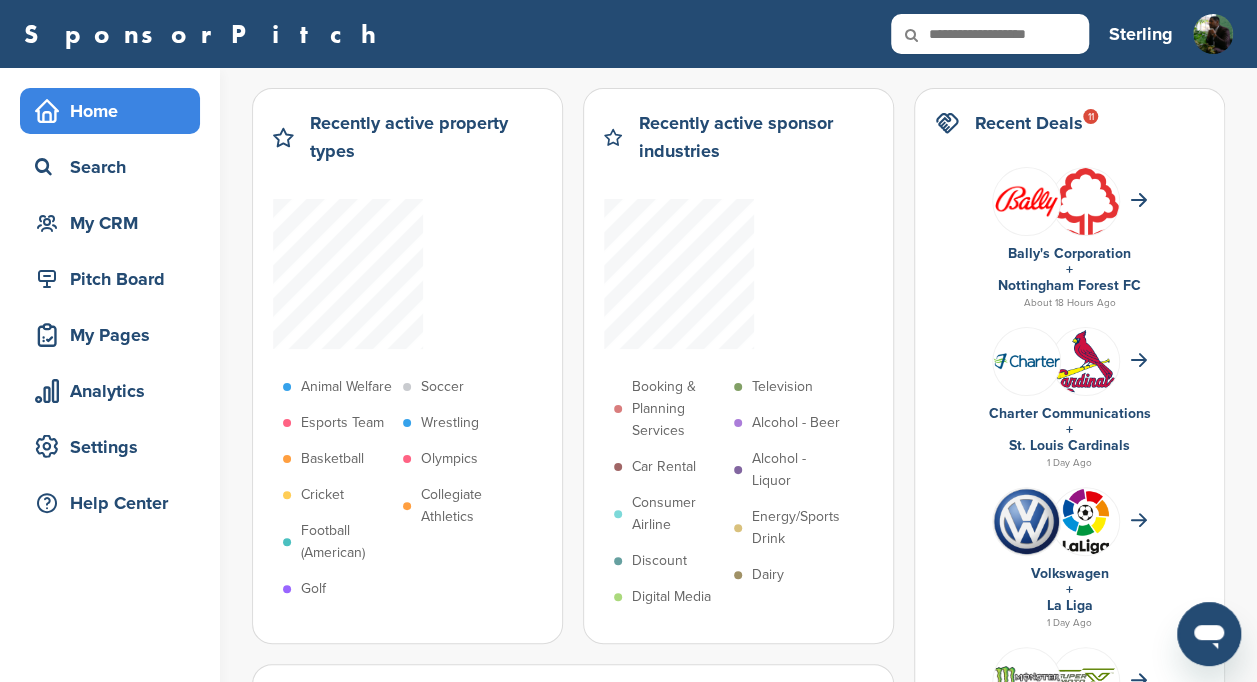 click on "Nottingham Forest FC" at bounding box center [1069, 285] 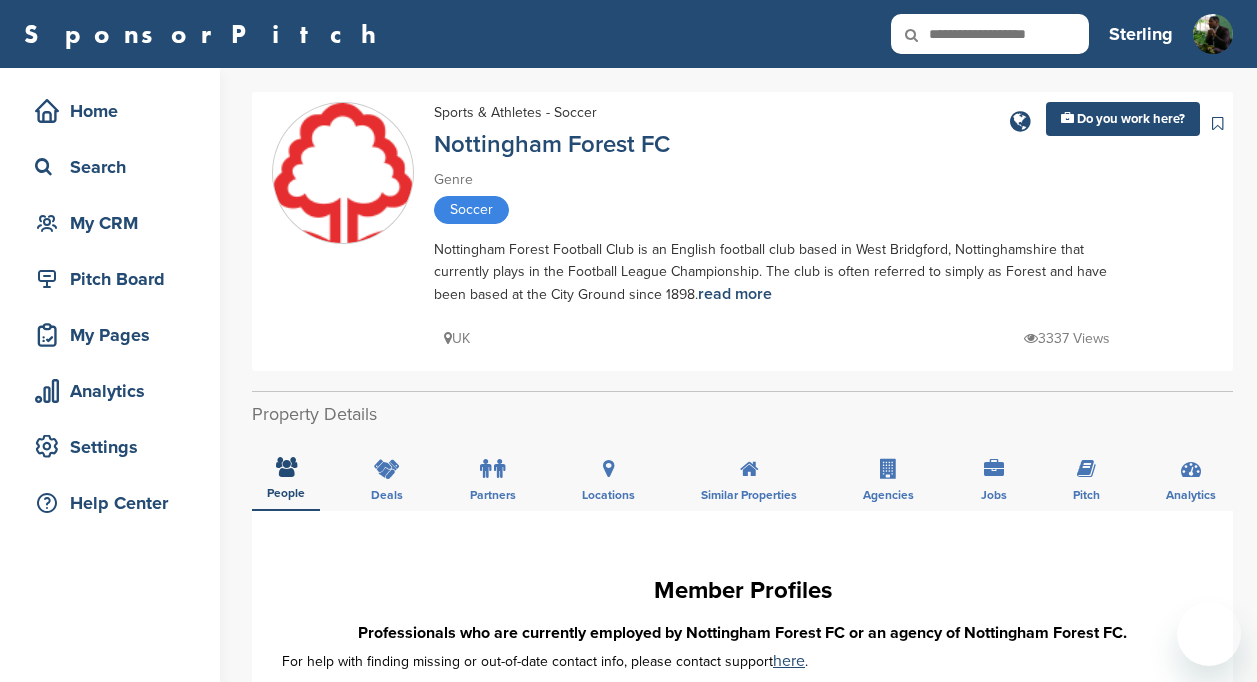 scroll, scrollTop: 0, scrollLeft: 0, axis: both 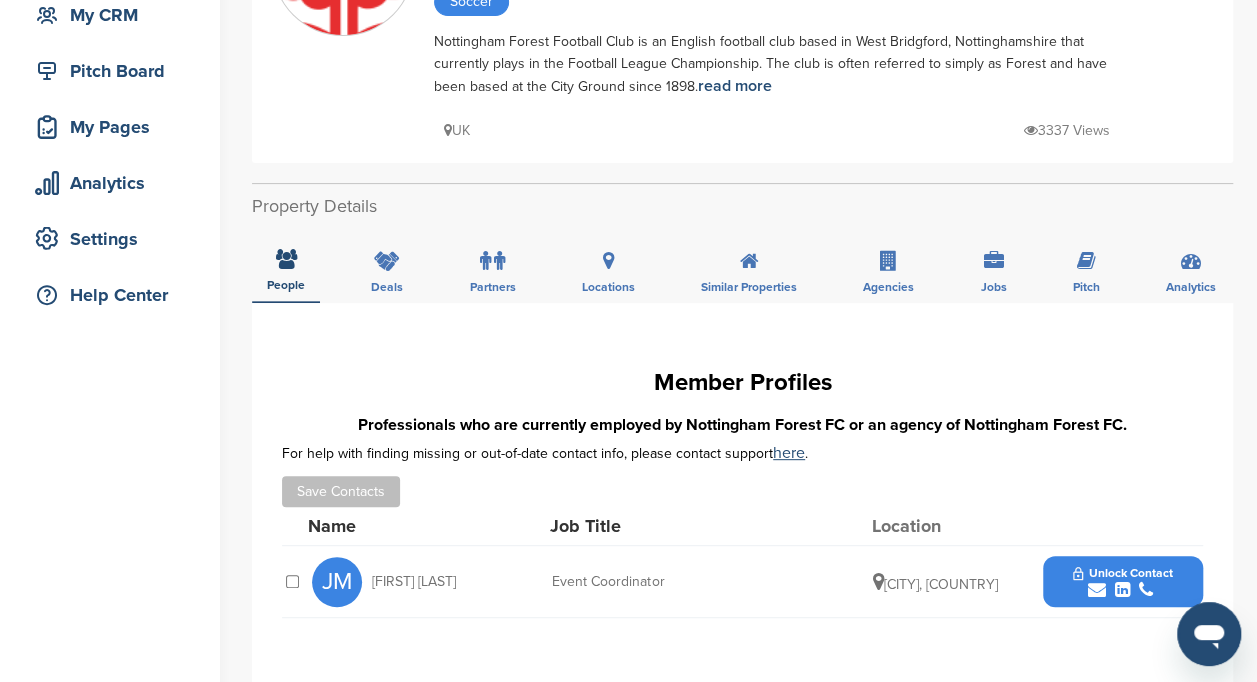 click on "Unlock Contact" at bounding box center (1122, 573) 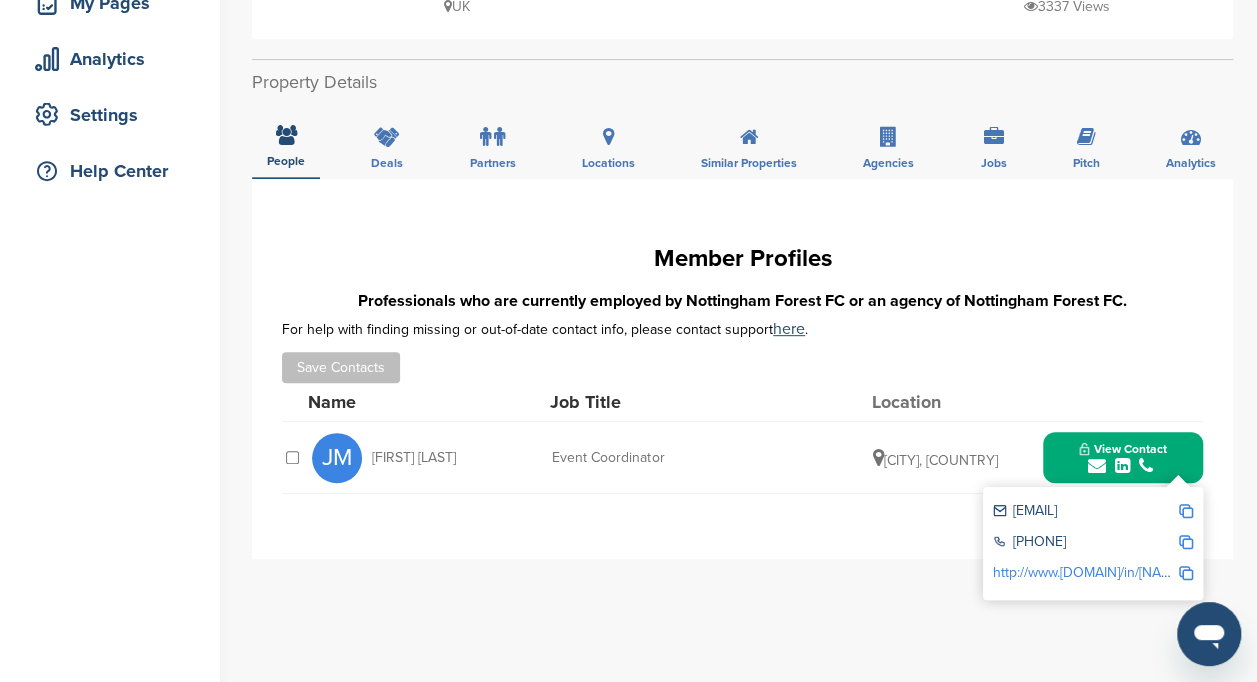 scroll, scrollTop: 340, scrollLeft: 0, axis: vertical 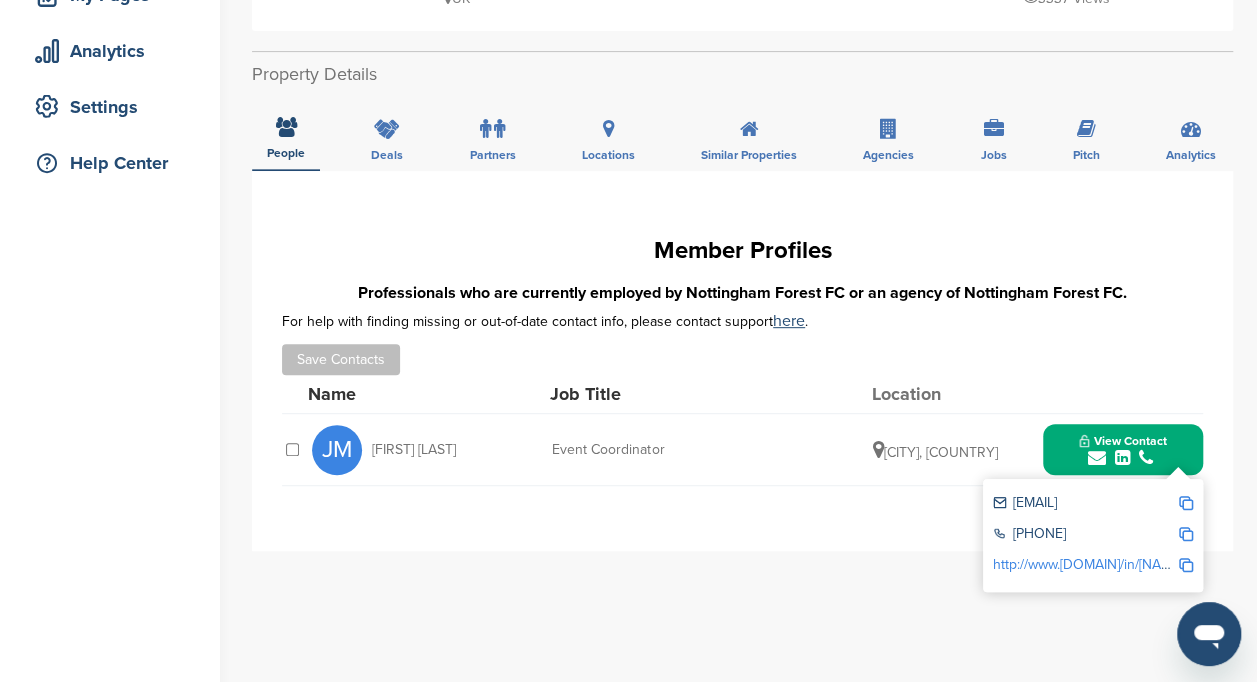 click at bounding box center (1186, 503) 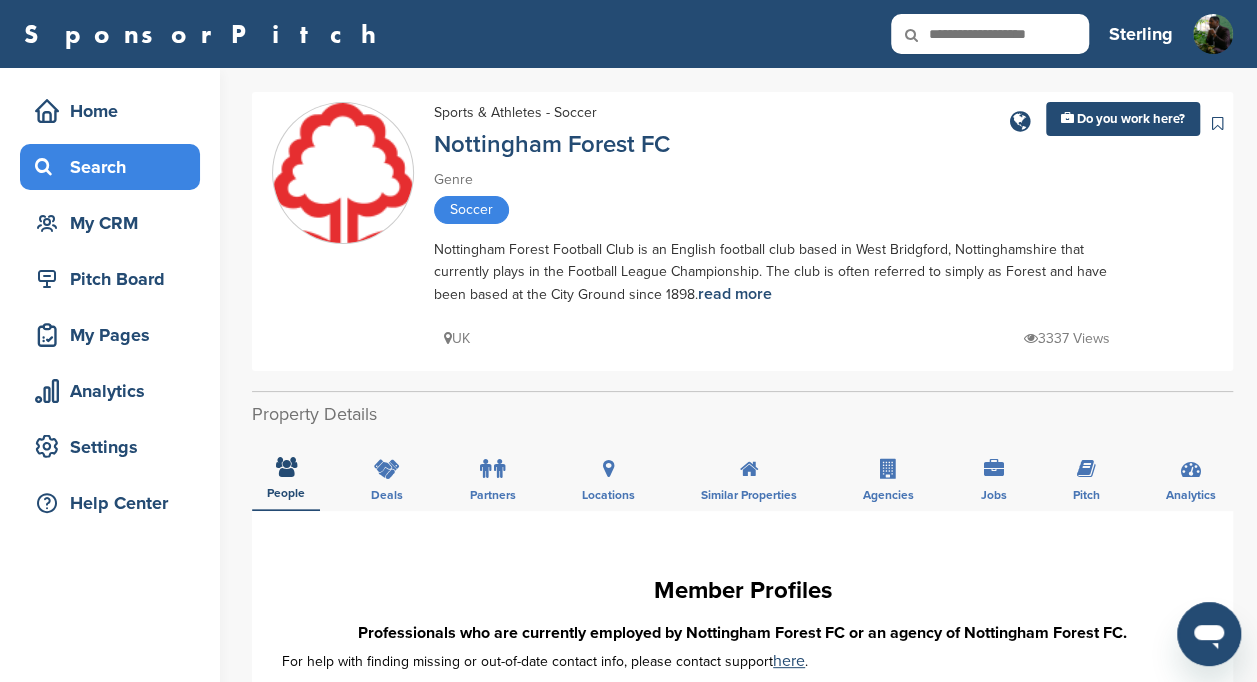 click on "Search" at bounding box center [115, 167] 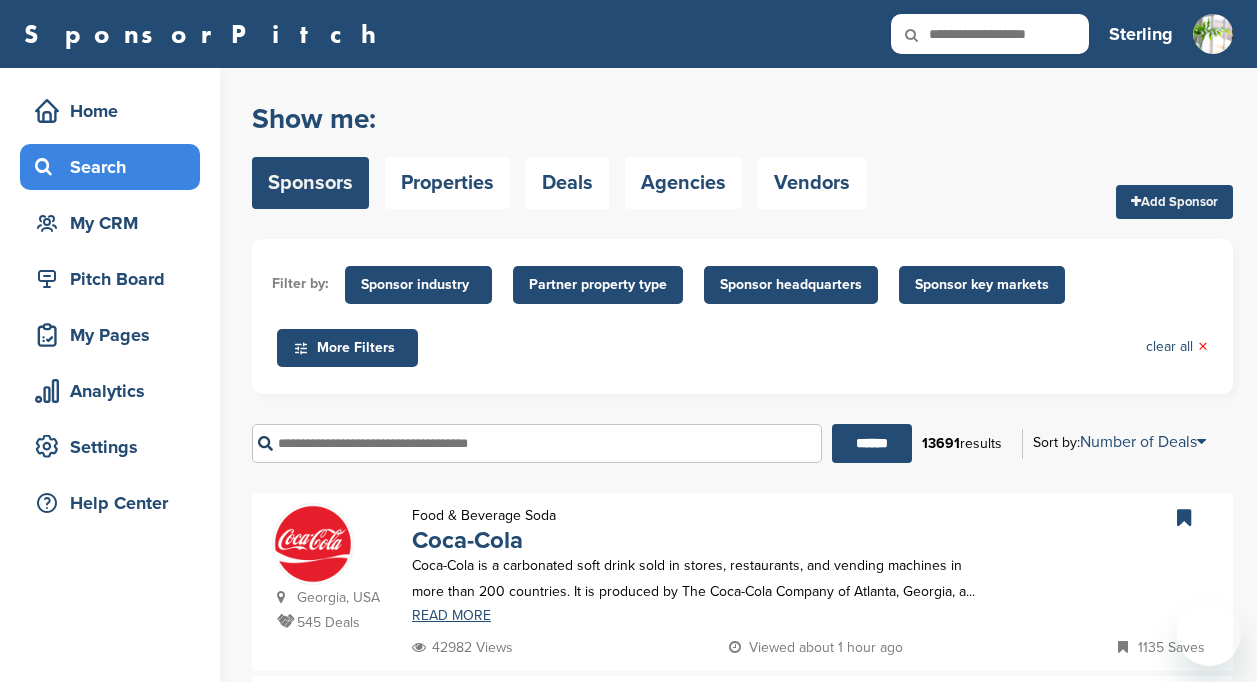 scroll, scrollTop: 0, scrollLeft: 0, axis: both 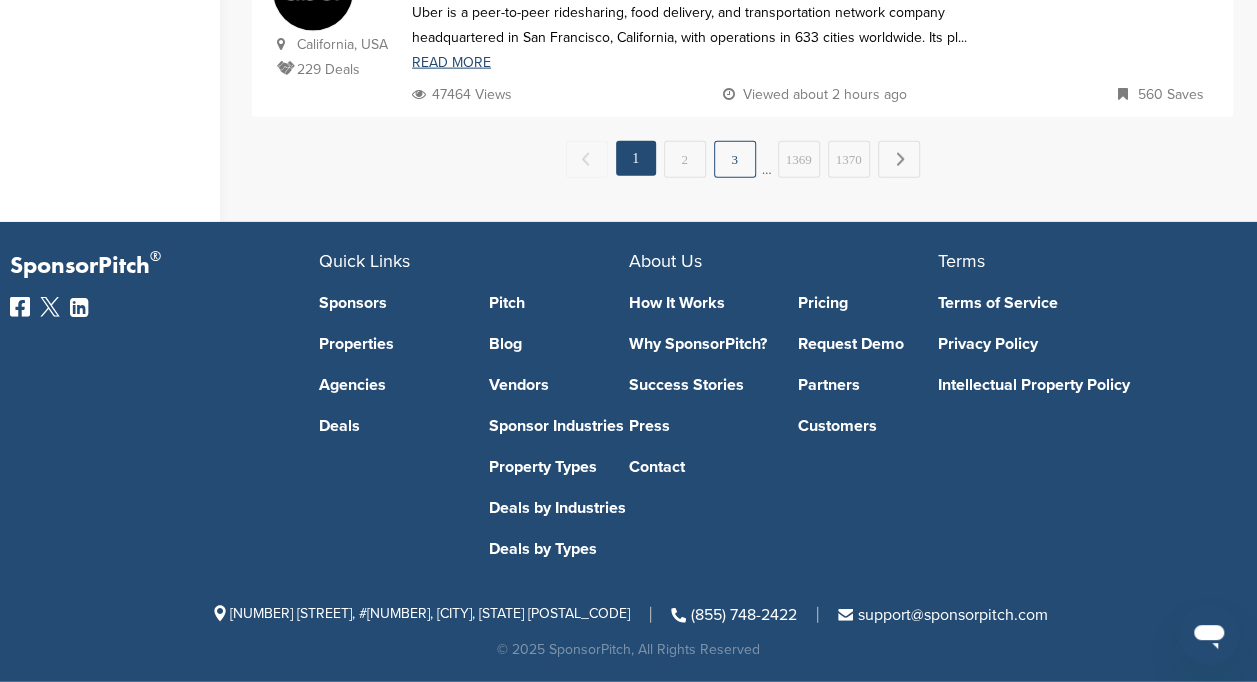 click on "3" at bounding box center (735, 159) 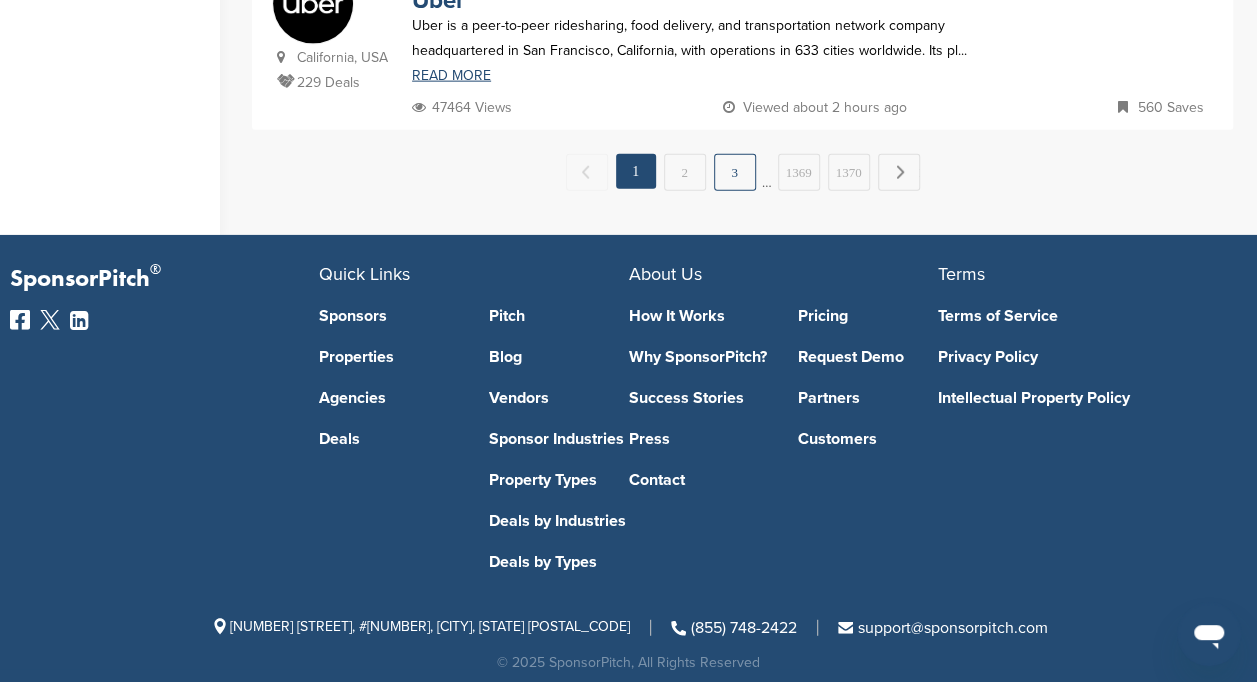scroll, scrollTop: 0, scrollLeft: 0, axis: both 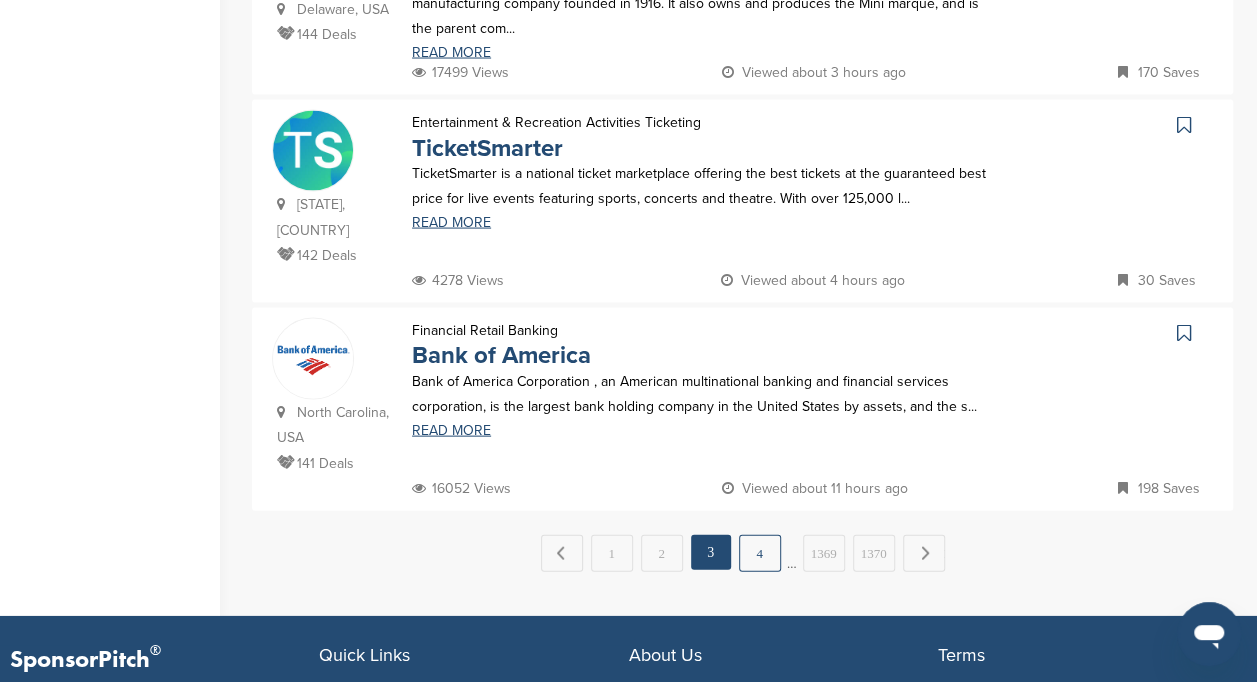 click on "4" at bounding box center (760, 553) 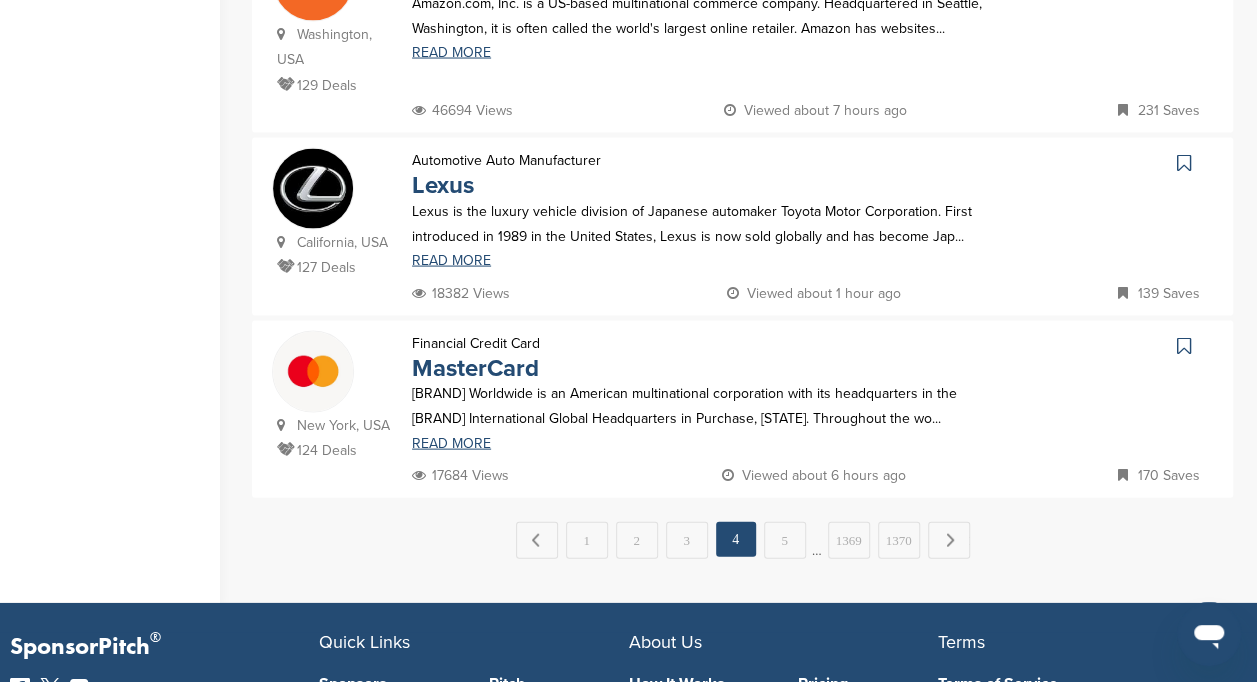 scroll, scrollTop: 0, scrollLeft: 0, axis: both 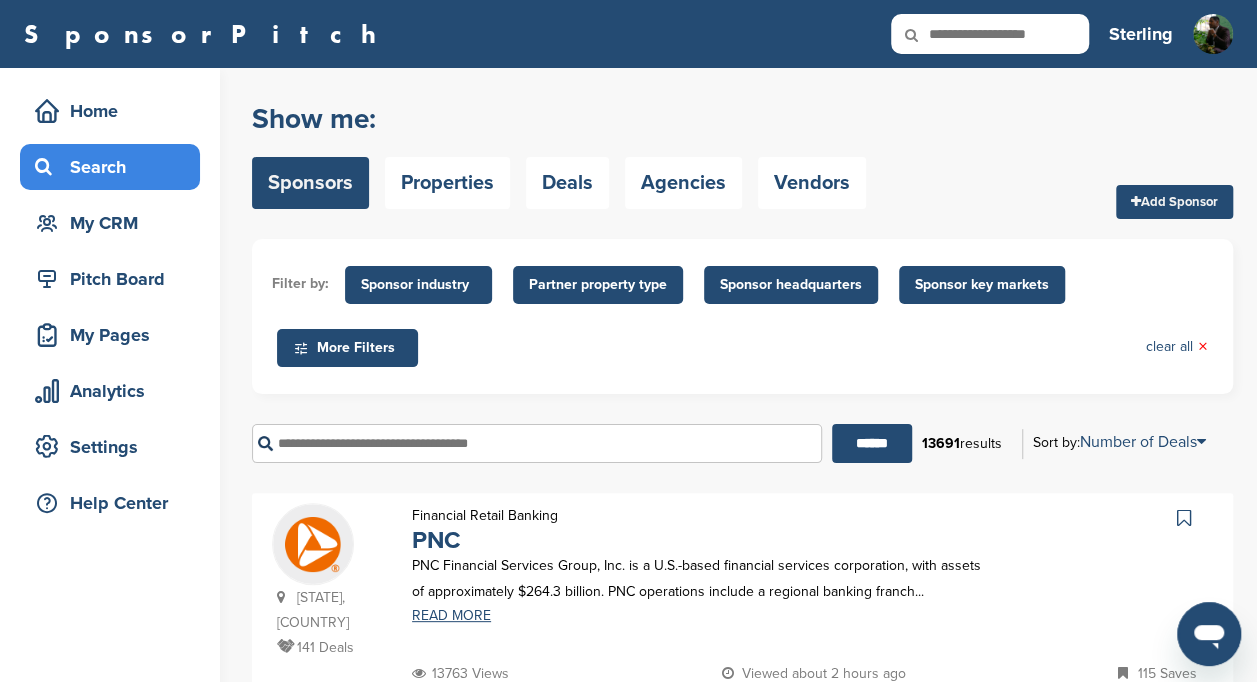 click at bounding box center [990, 34] 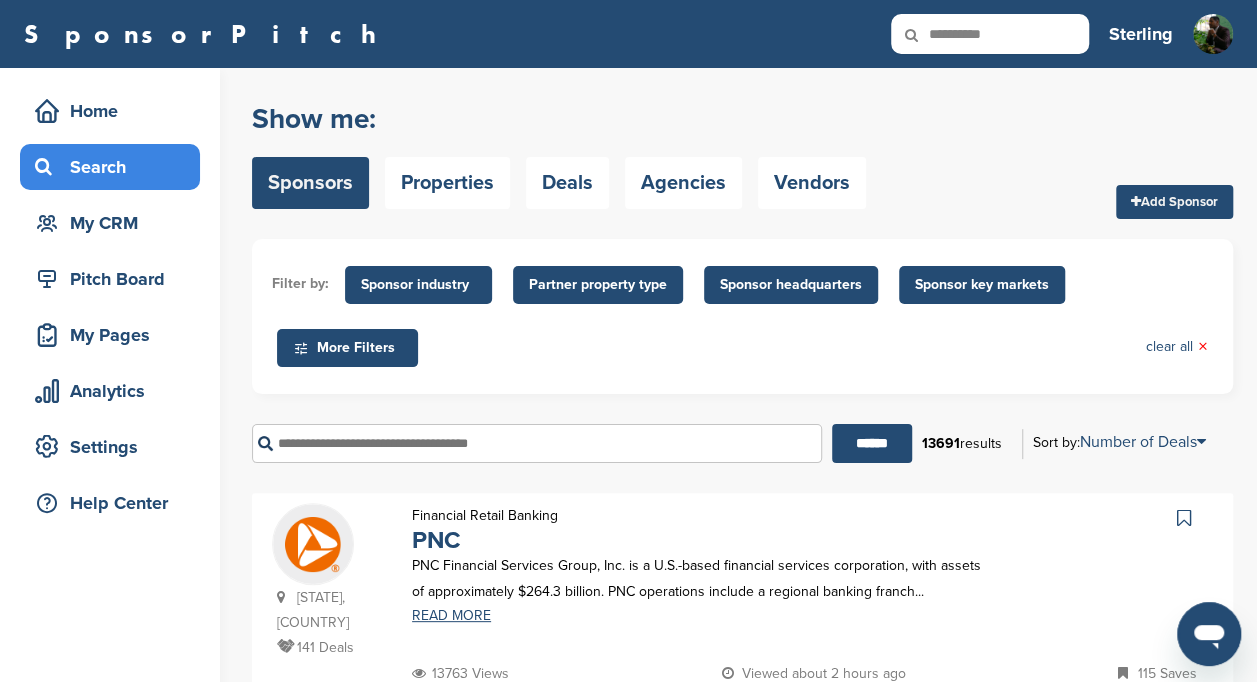 type on "**********" 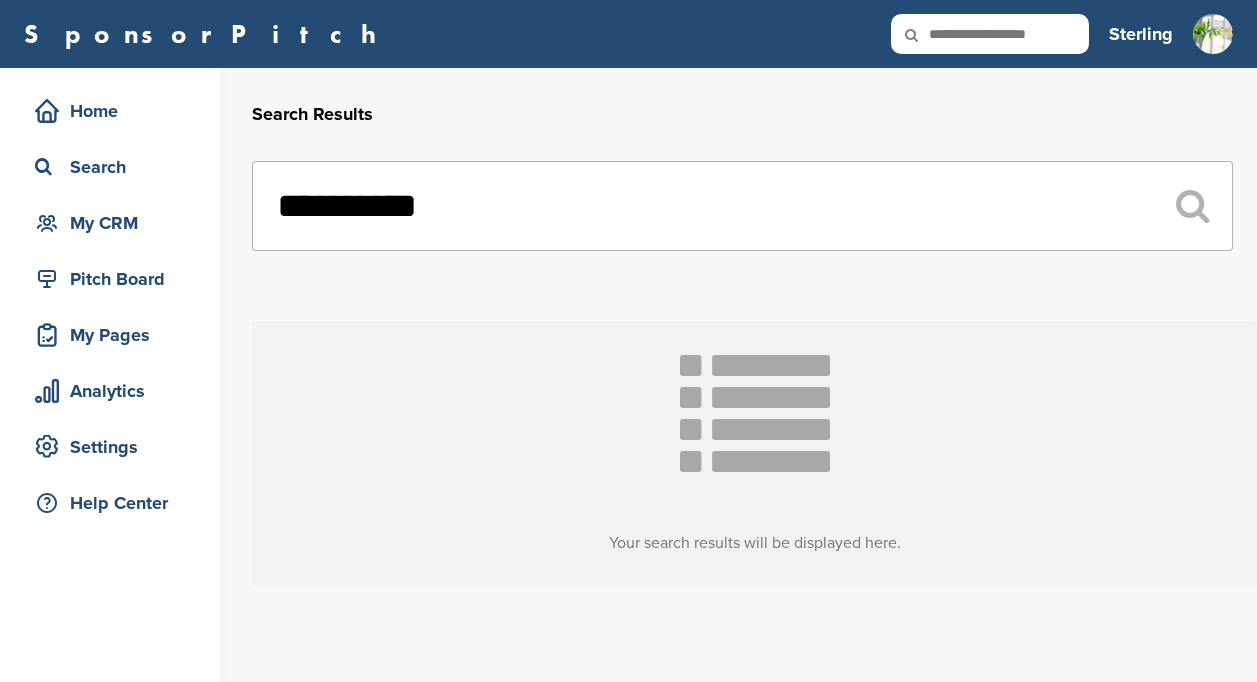 scroll, scrollTop: 0, scrollLeft: 0, axis: both 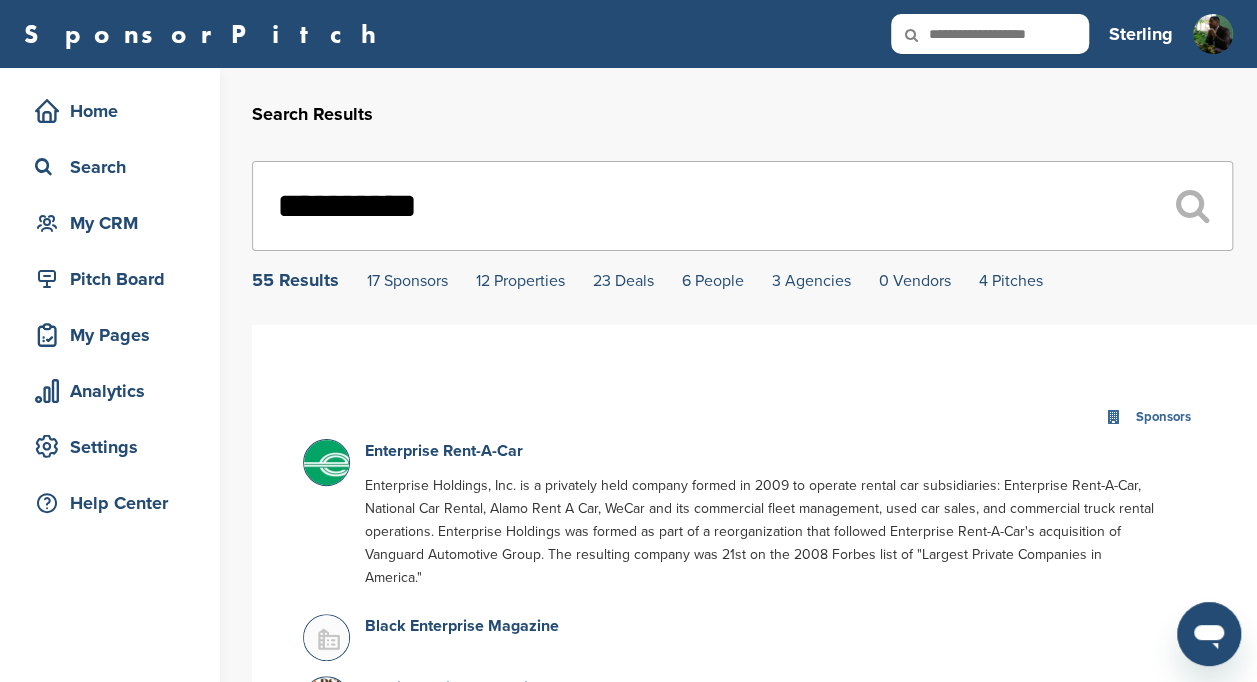 click at bounding box center (990, 34) 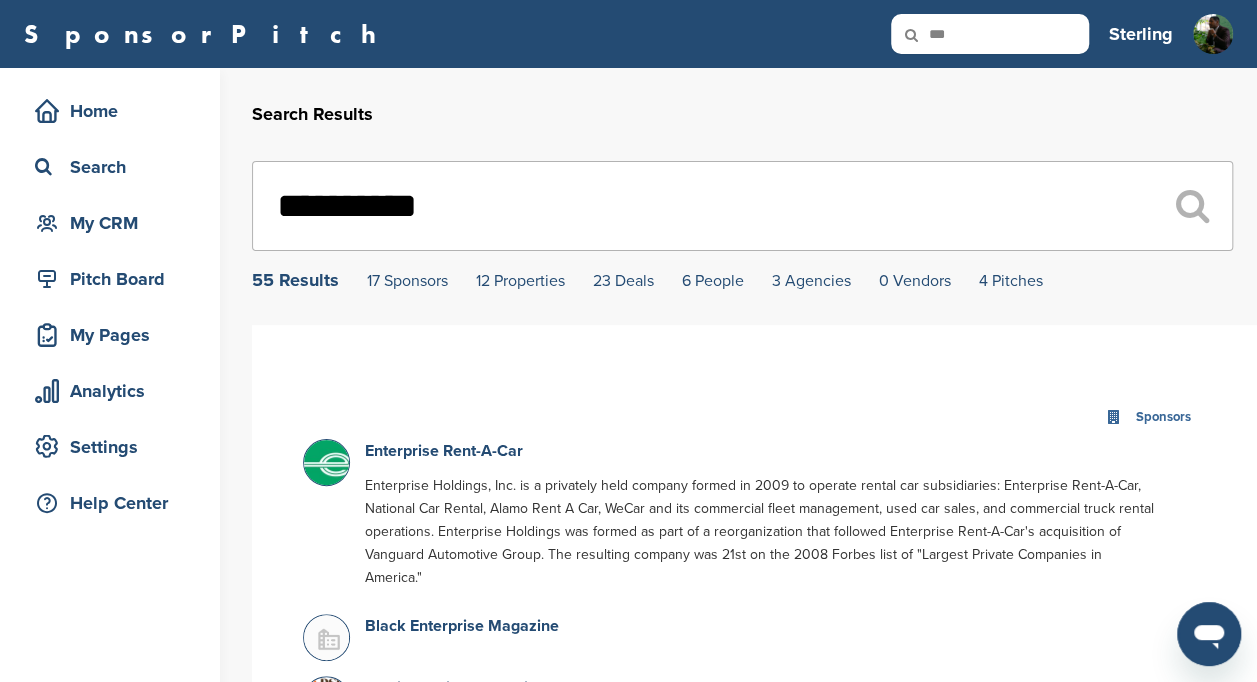 type on "***" 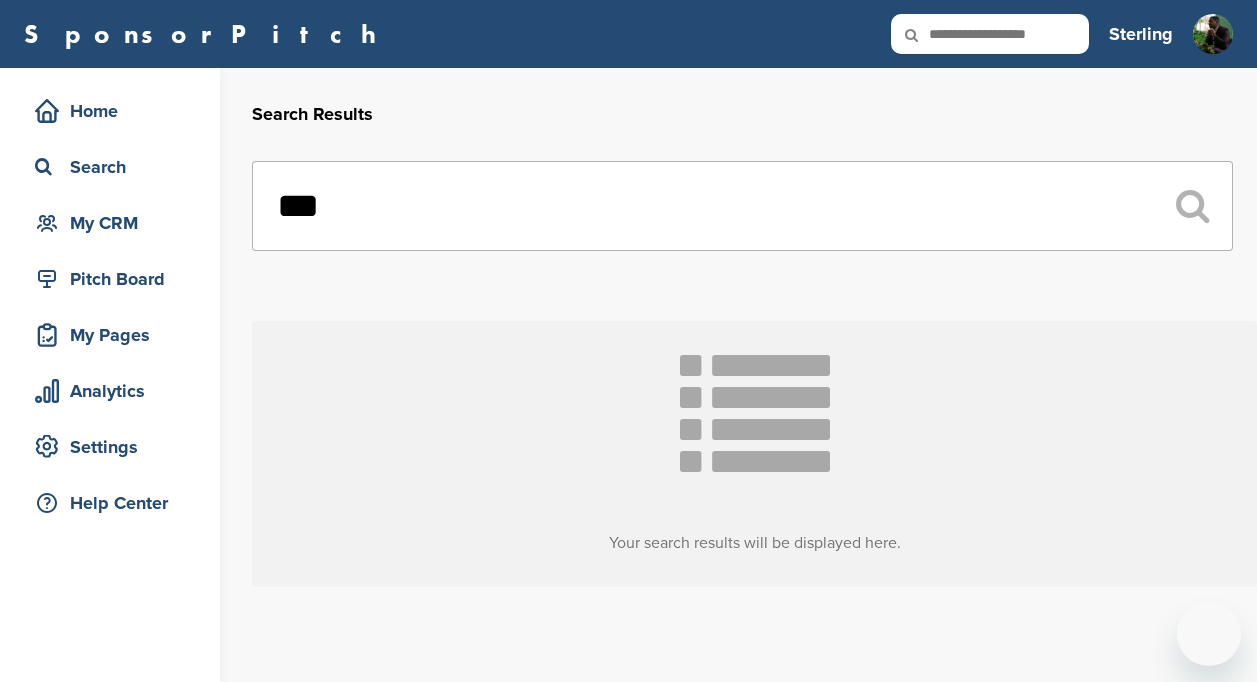 scroll, scrollTop: 0, scrollLeft: 0, axis: both 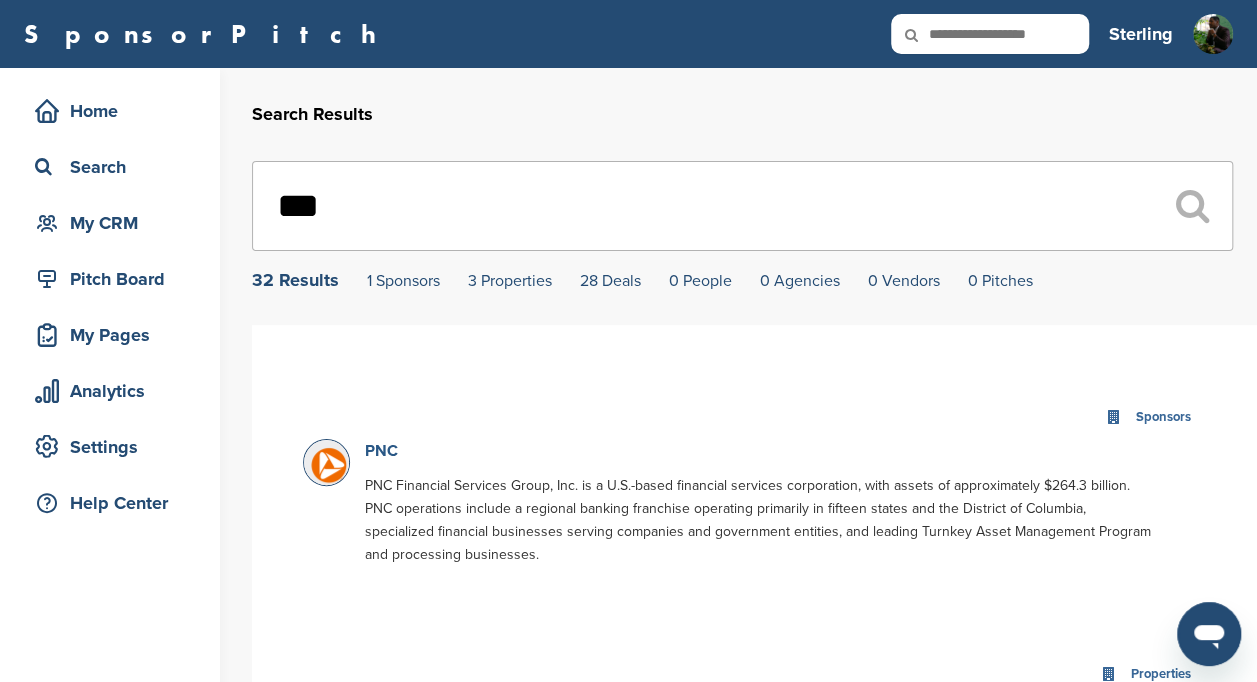 click on "PNC" at bounding box center [381, 451] 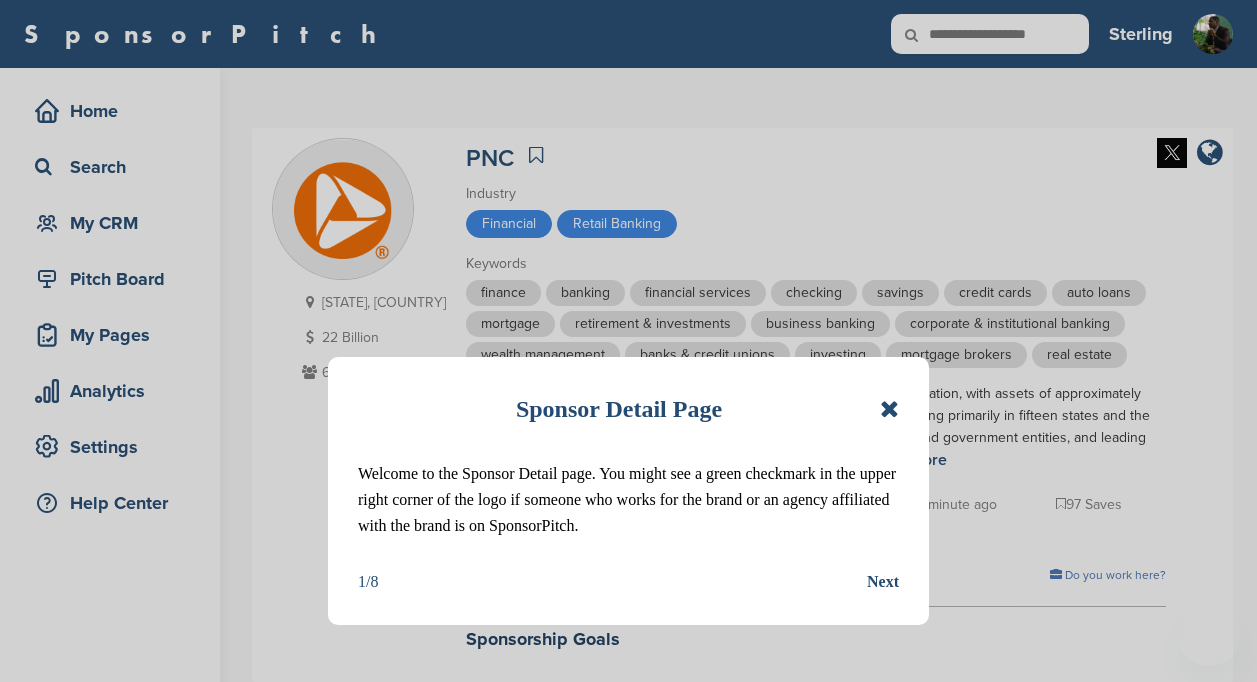 scroll, scrollTop: 0, scrollLeft: 0, axis: both 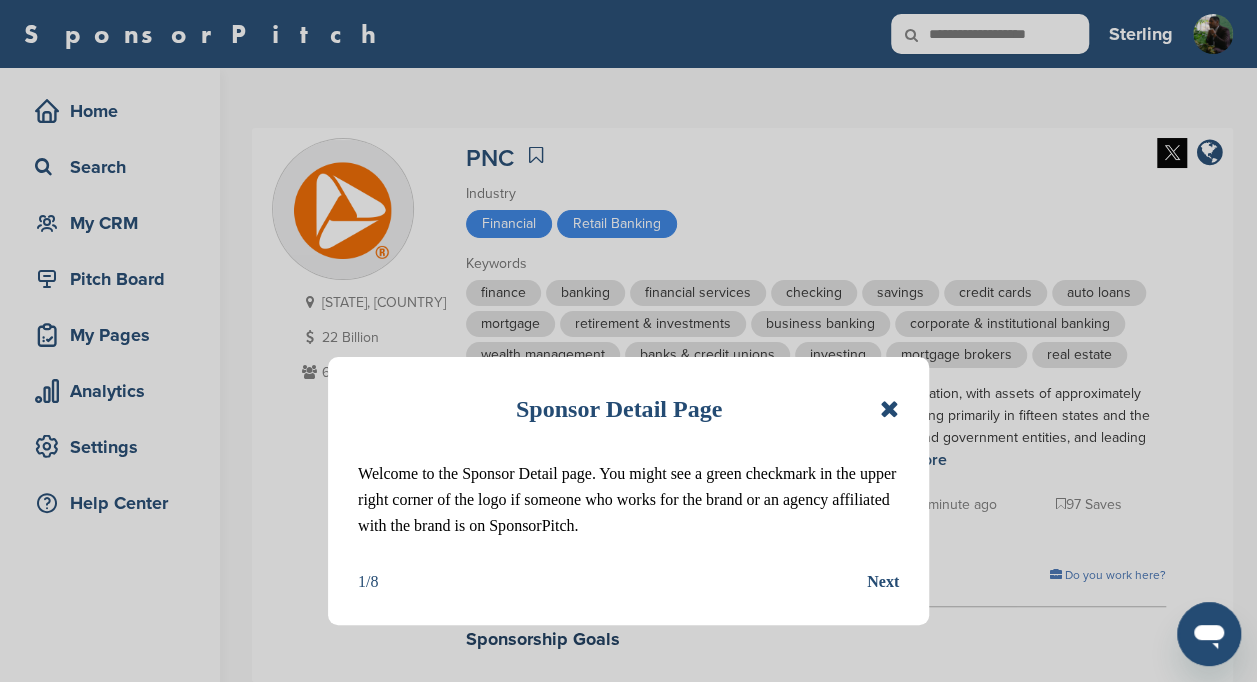 click on "Sponsor Detail Page
Welcome to the Sponsor Detail page. You might see a green checkmark in the upper right corner of the logo if someone who works for the brand or an agency affiliated with the brand is on SponsorPitch.
1/8
Next" at bounding box center [628, 491] 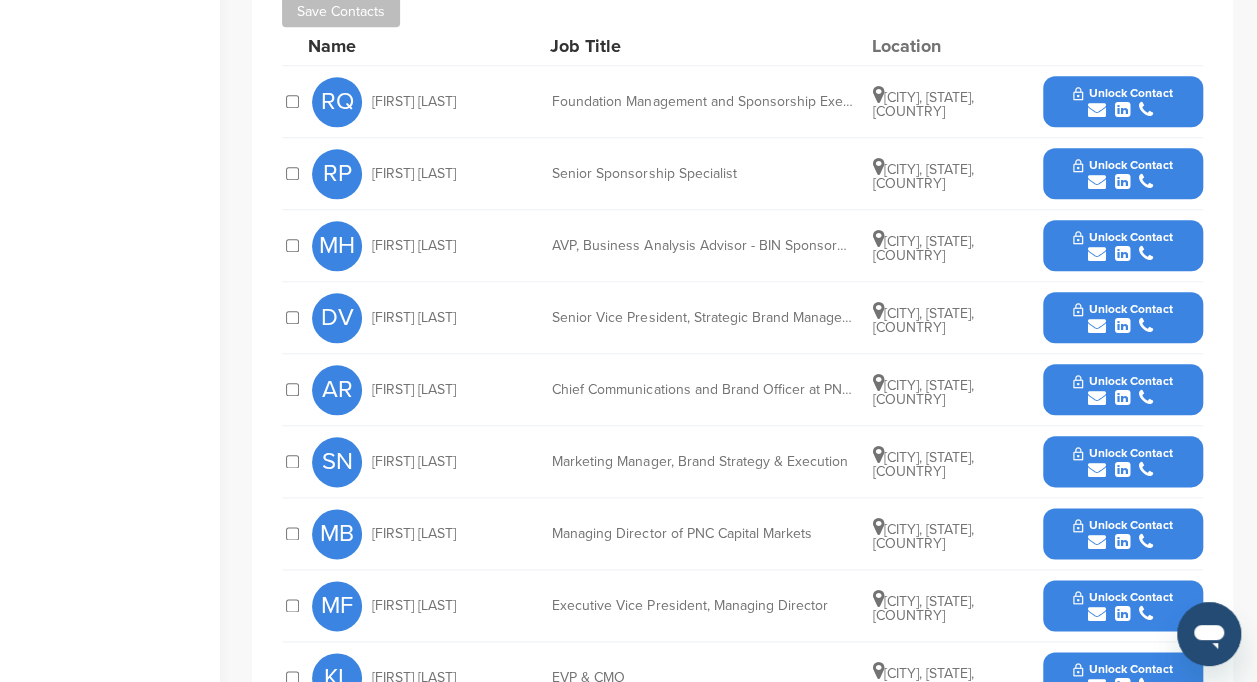 scroll, scrollTop: 911, scrollLeft: 0, axis: vertical 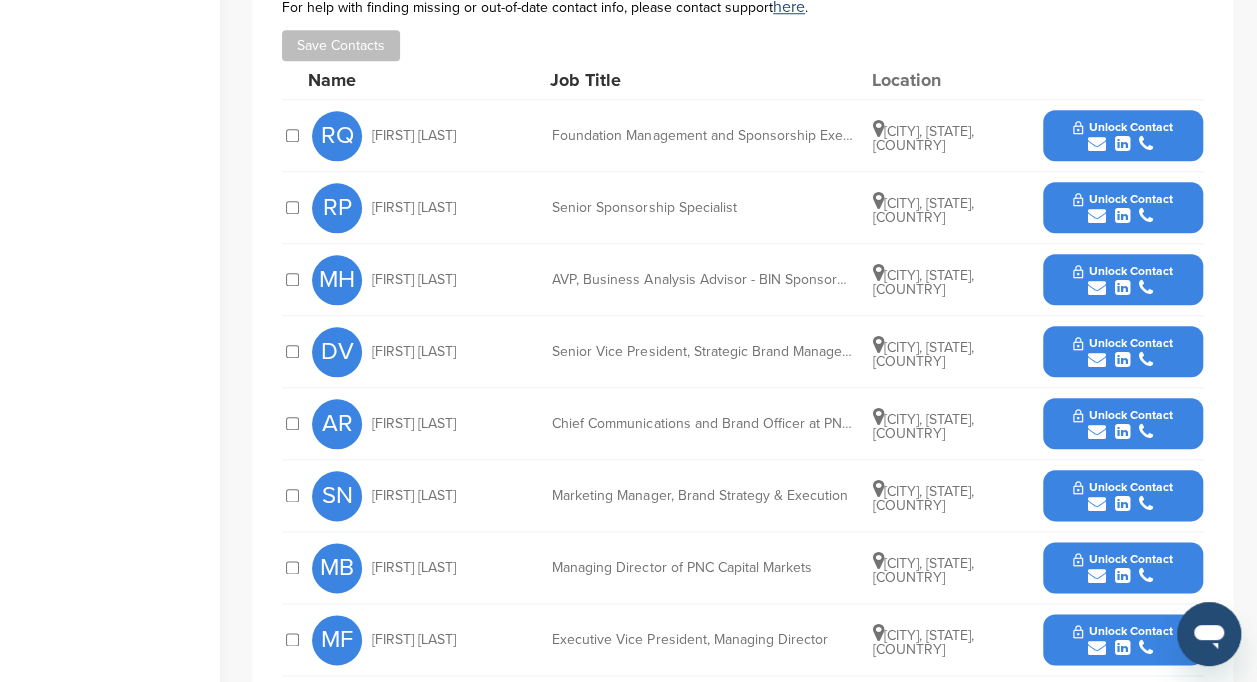 click at bounding box center (1097, 216) 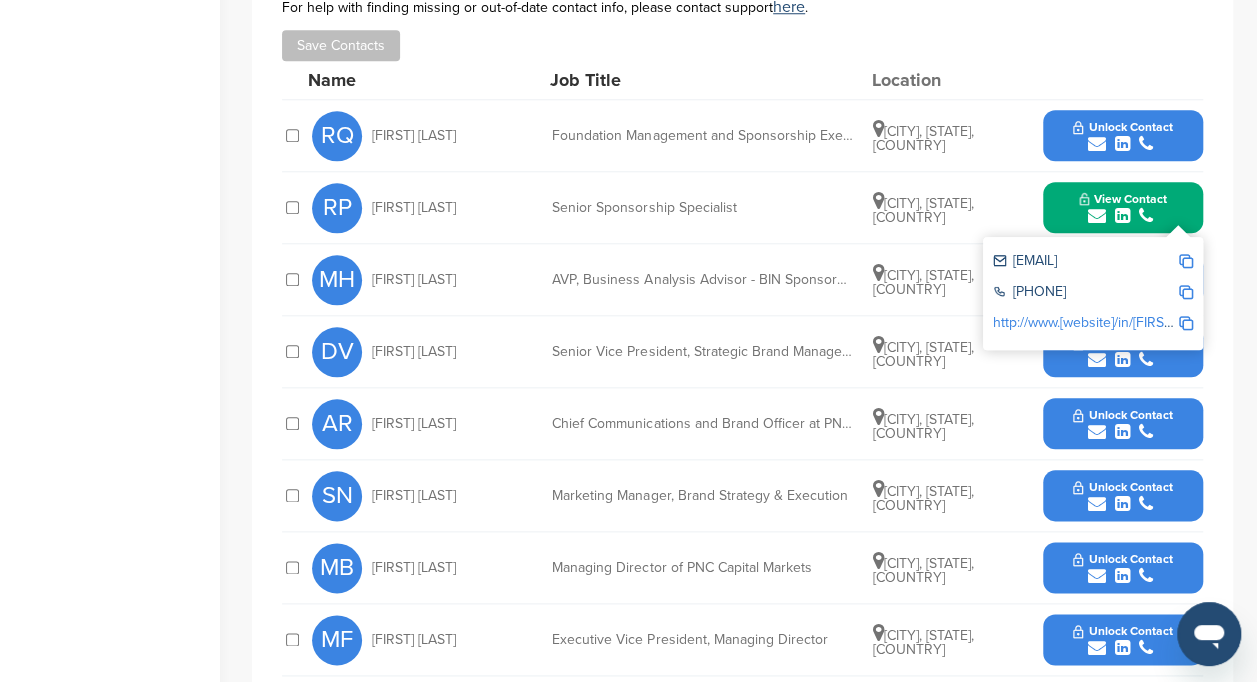 click at bounding box center (1186, 261) 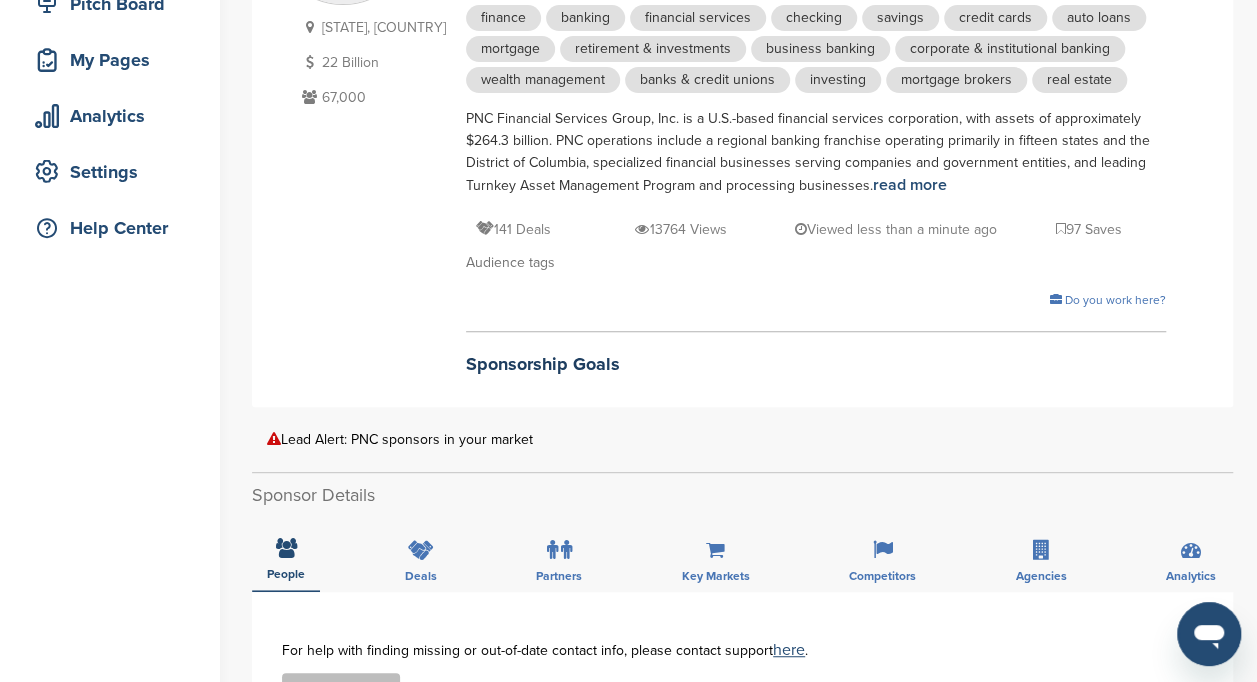 scroll, scrollTop: 0, scrollLeft: 0, axis: both 